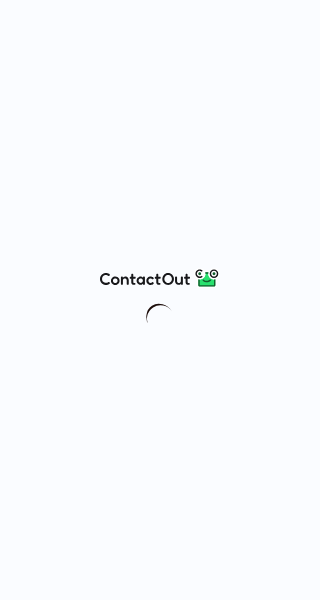 scroll, scrollTop: 0, scrollLeft: 0, axis: both 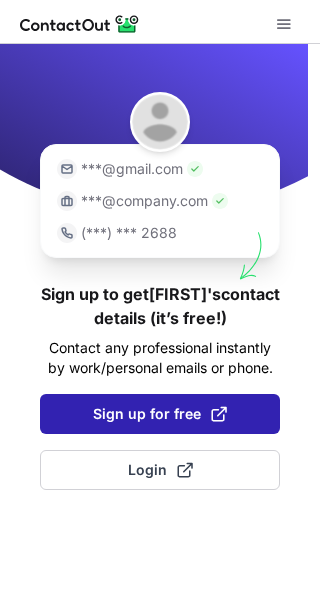 click on "Sign up for free" at bounding box center [160, 414] 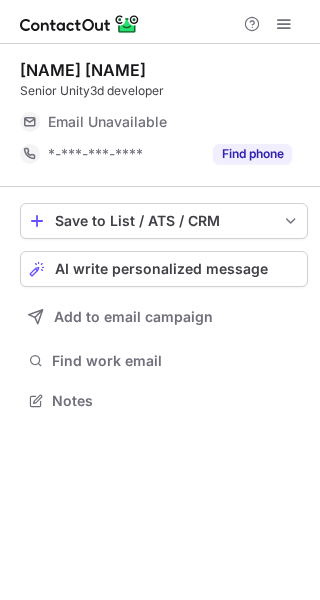 scroll, scrollTop: 0, scrollLeft: 0, axis: both 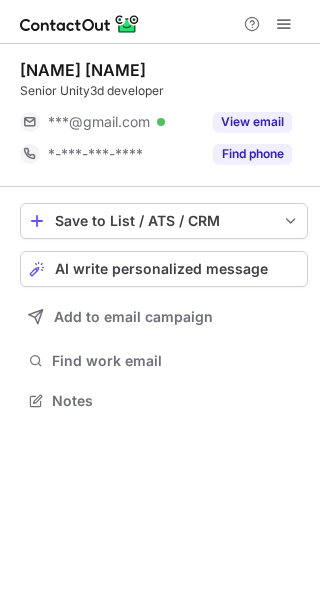 click on "[NAME] [NAME] Senior Unity3d developer" at bounding box center [164, 80] 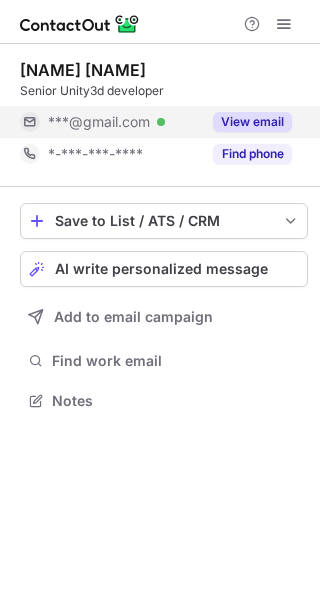 click on "View email" at bounding box center (252, 122) 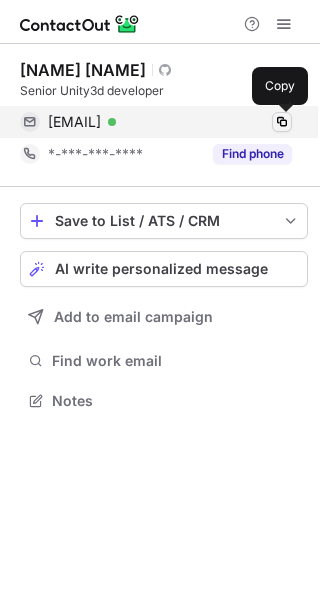click at bounding box center (282, 122) 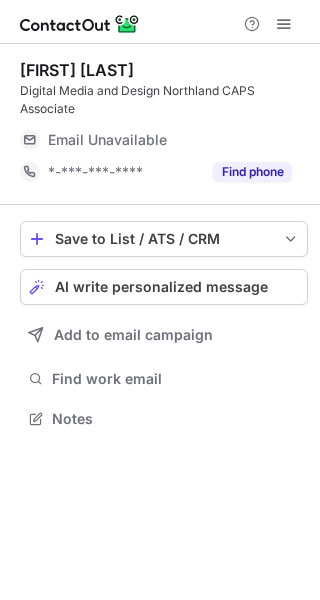 scroll, scrollTop: 0, scrollLeft: 0, axis: both 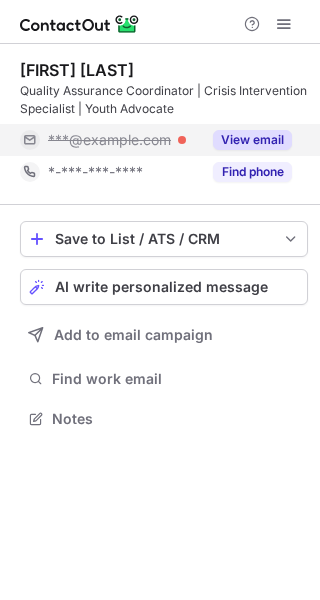 click on "View email" at bounding box center [252, 140] 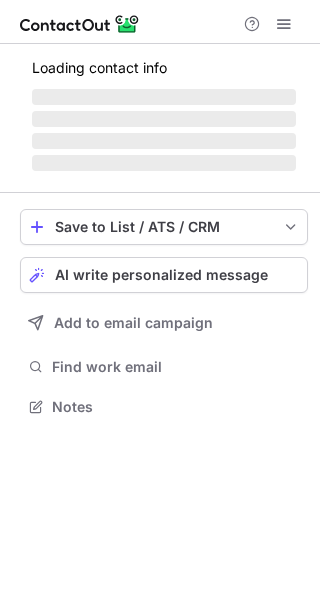 scroll, scrollTop: 0, scrollLeft: 0, axis: both 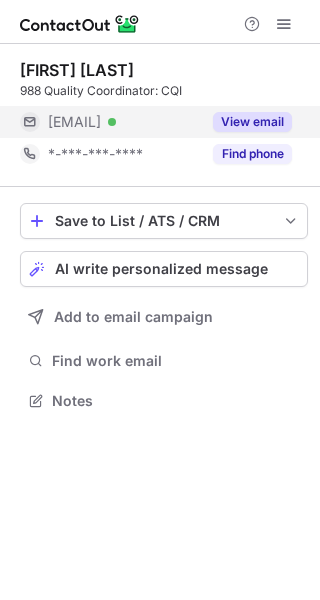 click on "View email" at bounding box center [252, 122] 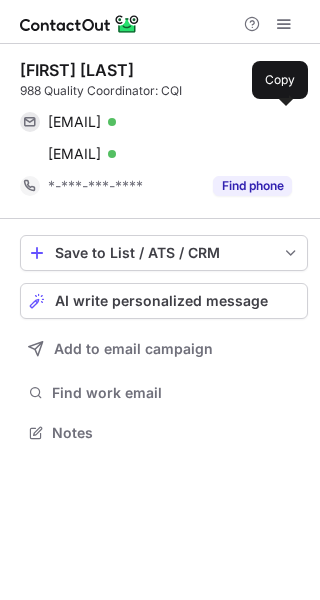 scroll, scrollTop: 10, scrollLeft: 10, axis: both 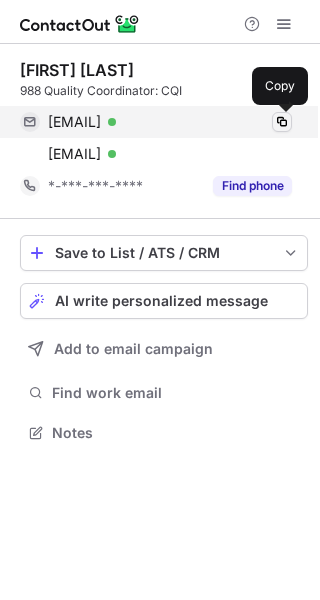 click at bounding box center [282, 122] 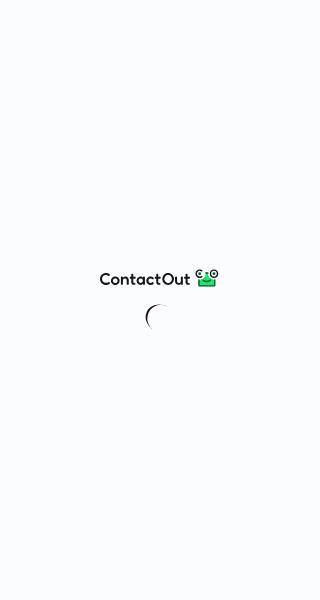 scroll, scrollTop: 0, scrollLeft: 0, axis: both 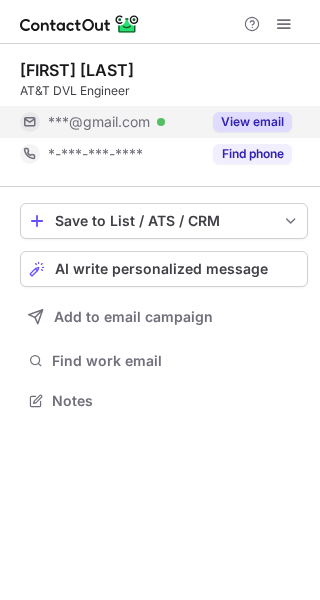 click on "View email" at bounding box center [246, 122] 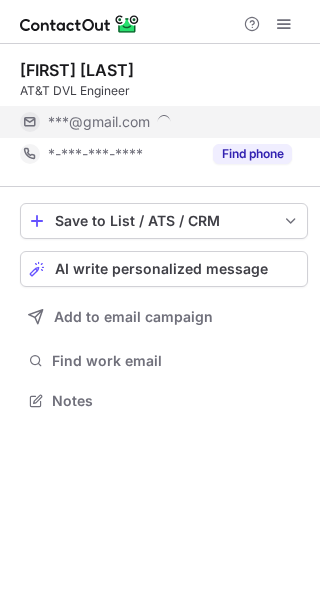 click on "***@gmail.com" at bounding box center (156, 122) 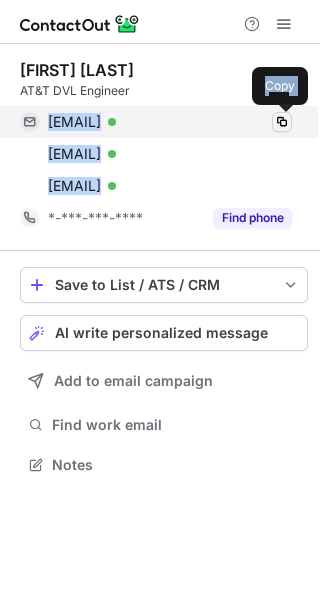 click at bounding box center [282, 122] 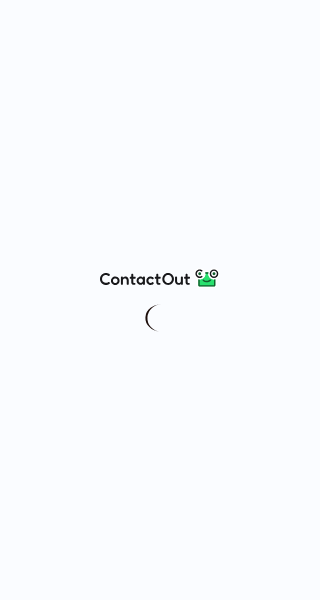 scroll, scrollTop: 0, scrollLeft: 0, axis: both 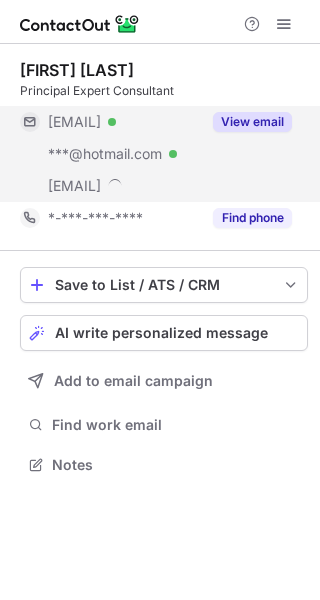 click on "View email" at bounding box center [252, 122] 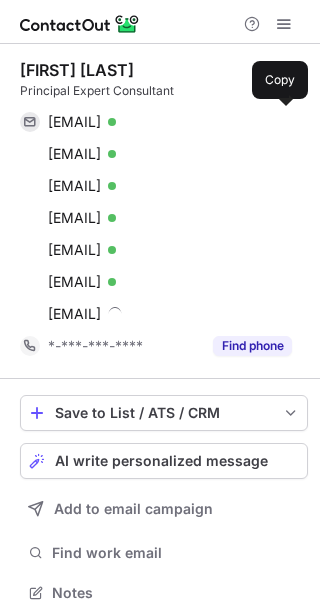 scroll, scrollTop: 10, scrollLeft: 10, axis: both 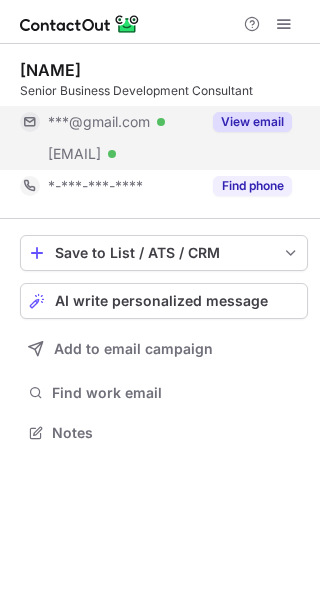 click on "View email" at bounding box center (252, 122) 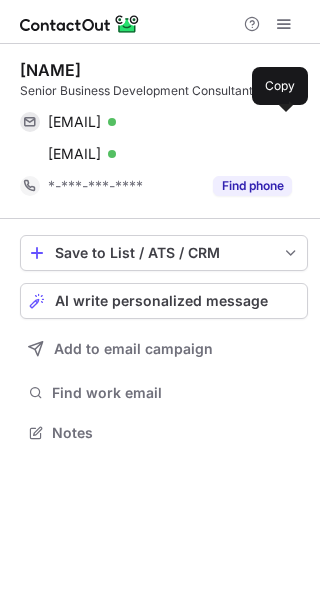 click at bounding box center (282, 122) 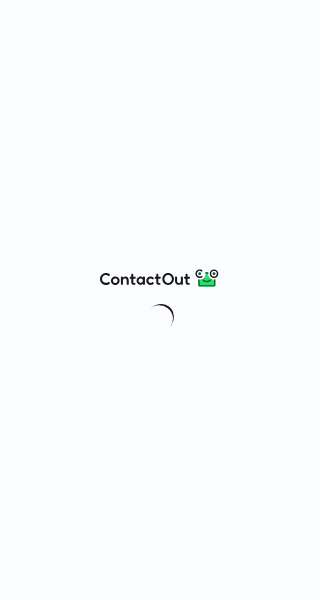 scroll, scrollTop: 0, scrollLeft: 0, axis: both 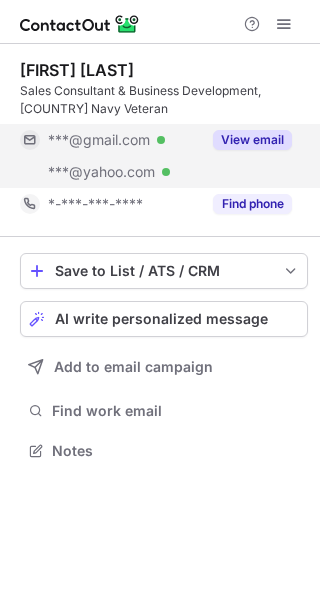 click on "View email" at bounding box center [252, 140] 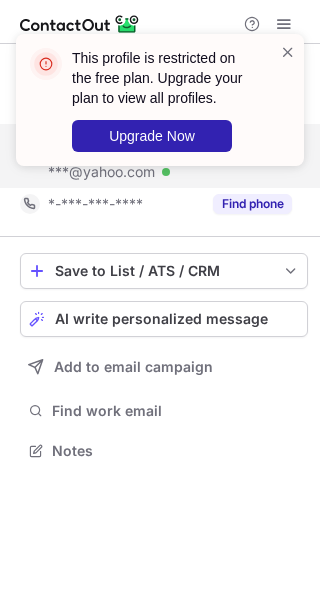 click on "This profile is restricted on the free plan. Upgrade your plan to view all profiles. Upgrade Now" at bounding box center (160, 100) 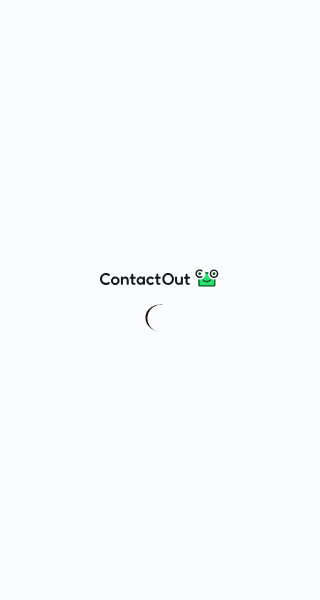 scroll, scrollTop: 0, scrollLeft: 0, axis: both 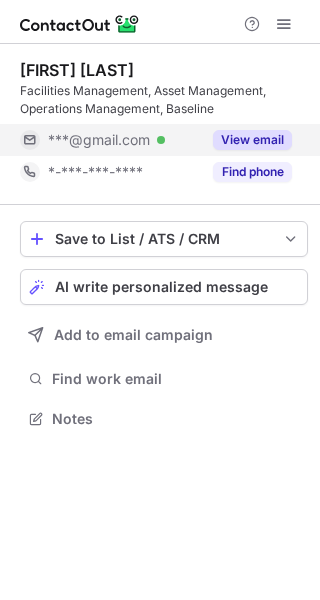 click on "View email" at bounding box center (252, 140) 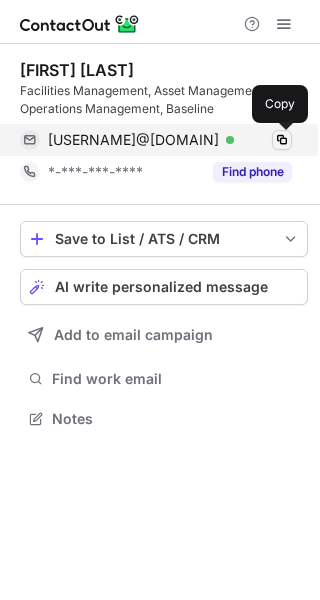 click at bounding box center (282, 140) 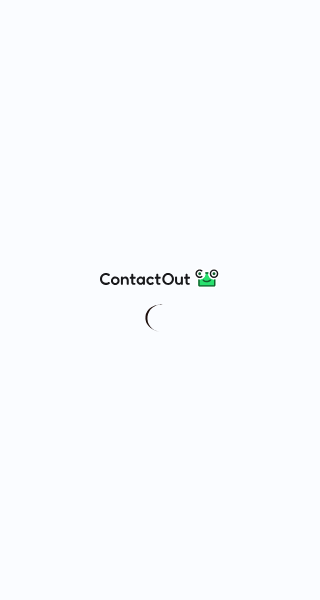 scroll, scrollTop: 0, scrollLeft: 0, axis: both 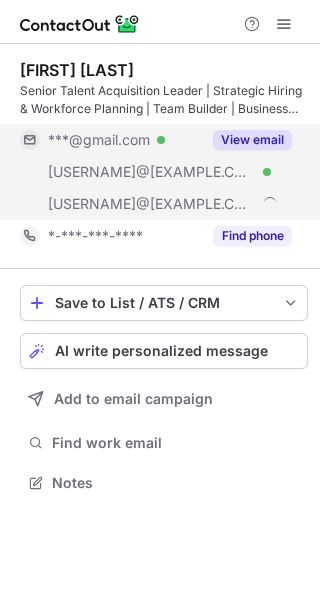 click on "View email" at bounding box center [252, 140] 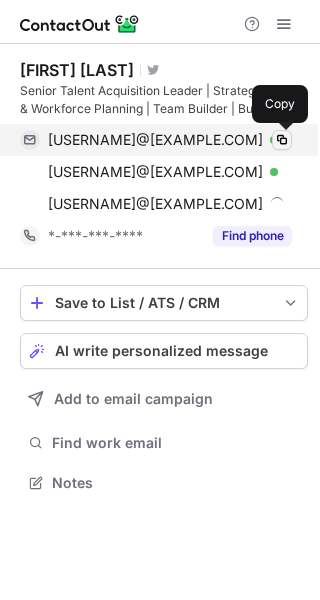 click at bounding box center [282, 140] 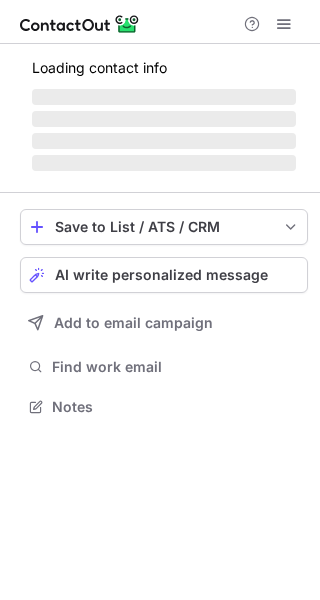 scroll, scrollTop: 0, scrollLeft: 0, axis: both 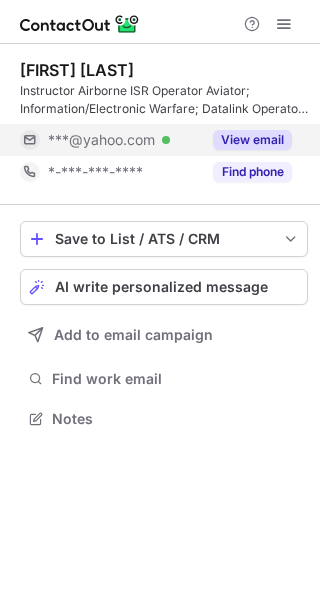 click on "View email" at bounding box center (252, 140) 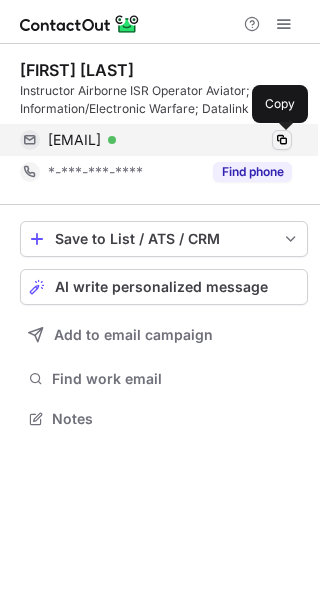 click at bounding box center [282, 140] 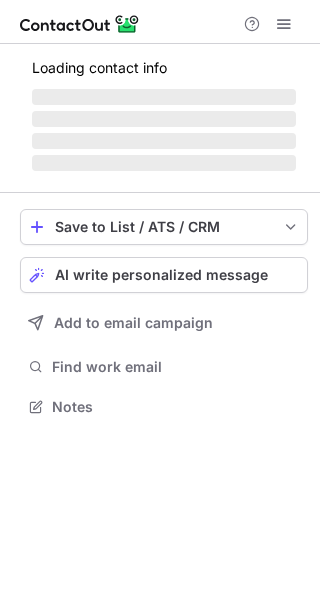 scroll, scrollTop: 0, scrollLeft: 0, axis: both 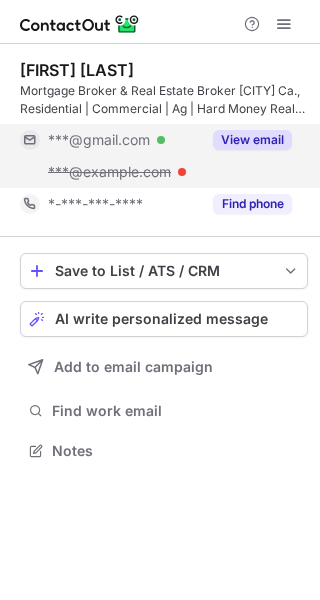 click on "View email" at bounding box center [252, 140] 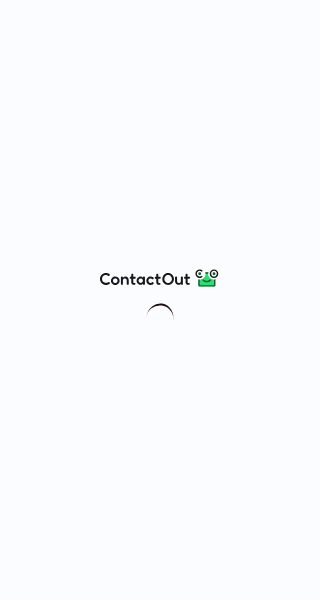 scroll, scrollTop: 0, scrollLeft: 0, axis: both 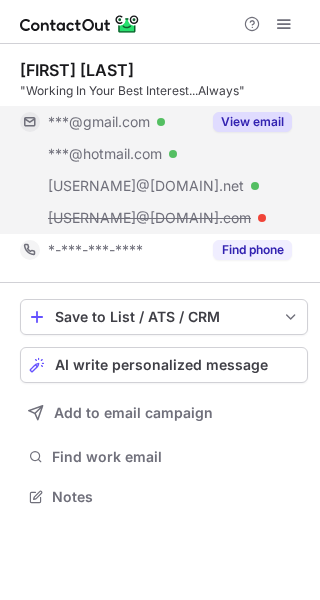 click on "View email" at bounding box center [252, 122] 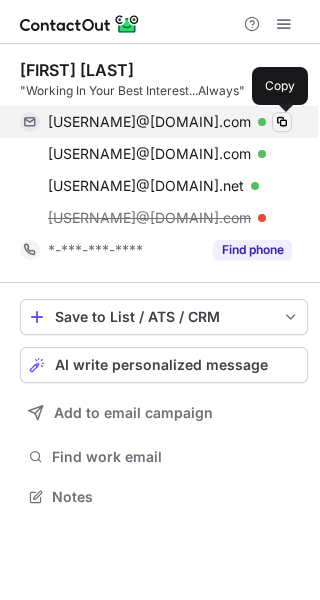 click at bounding box center [282, 122] 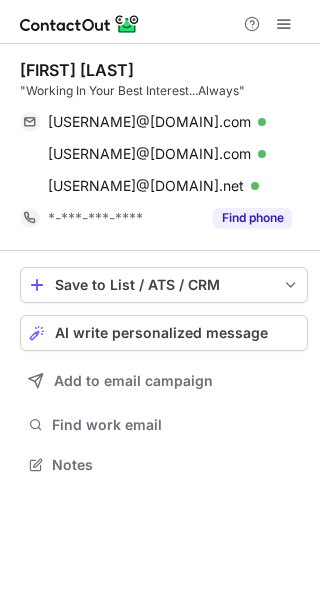 scroll, scrollTop: 451, scrollLeft: 320, axis: both 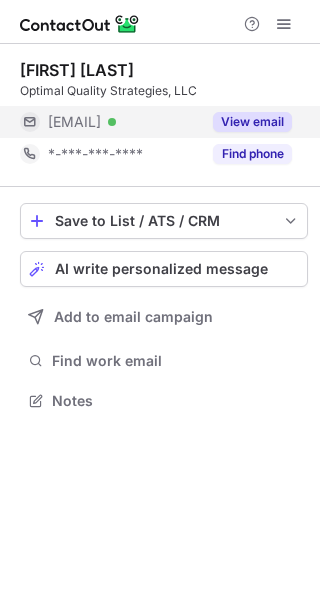 click on "View email" at bounding box center [252, 122] 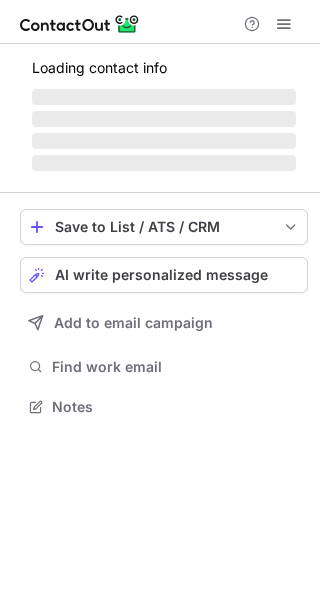 scroll, scrollTop: 0, scrollLeft: 0, axis: both 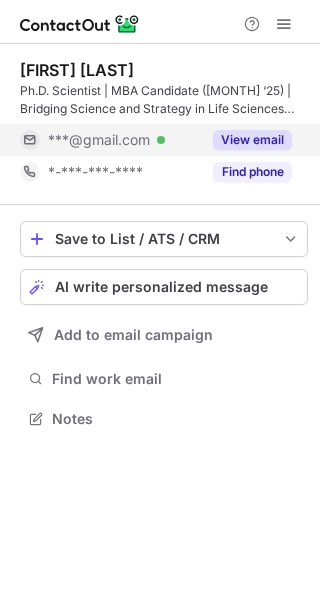 click on "View email" at bounding box center (252, 140) 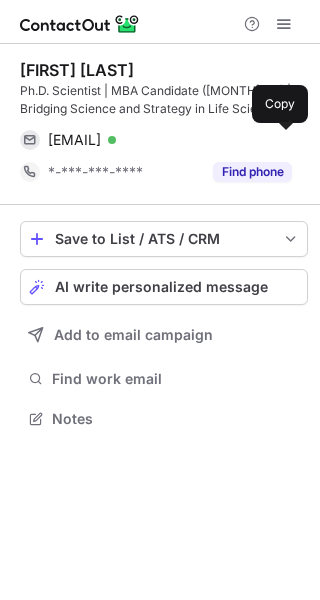 click at bounding box center [282, 140] 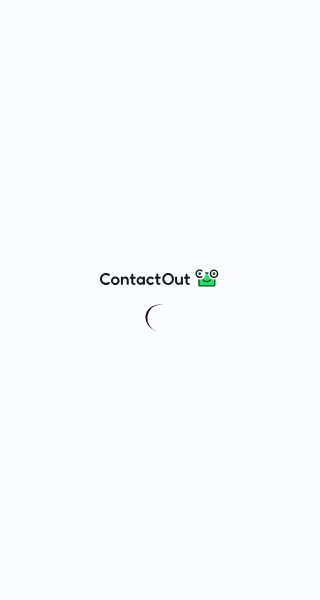 scroll, scrollTop: 0, scrollLeft: 0, axis: both 